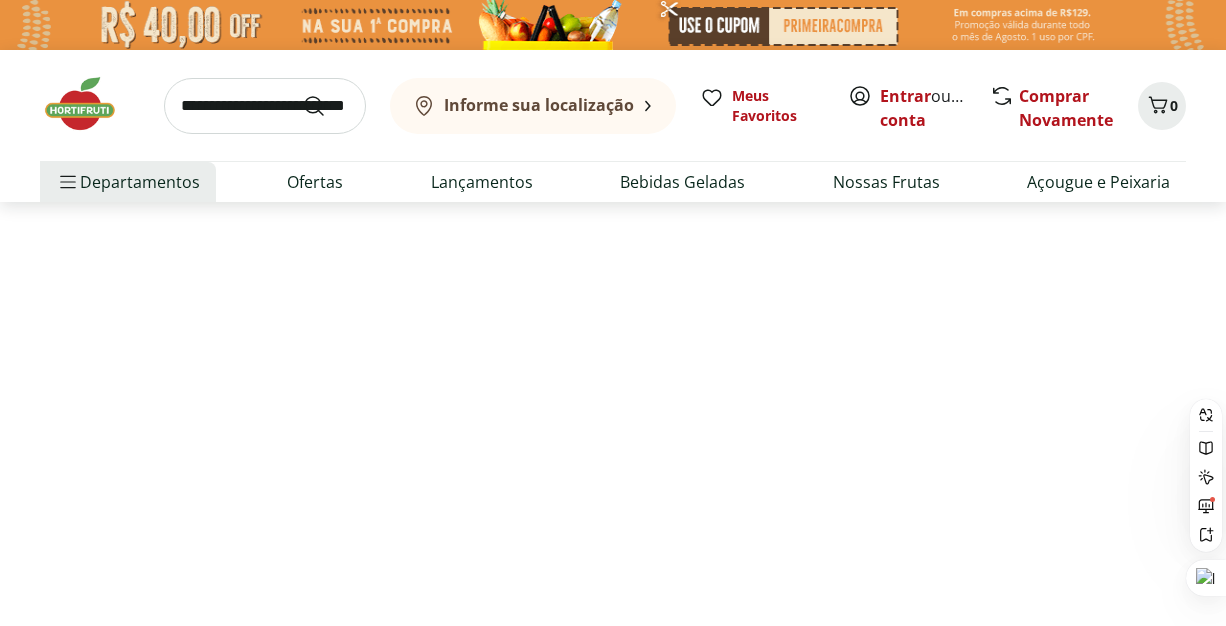 scroll, scrollTop: 0, scrollLeft: 0, axis: both 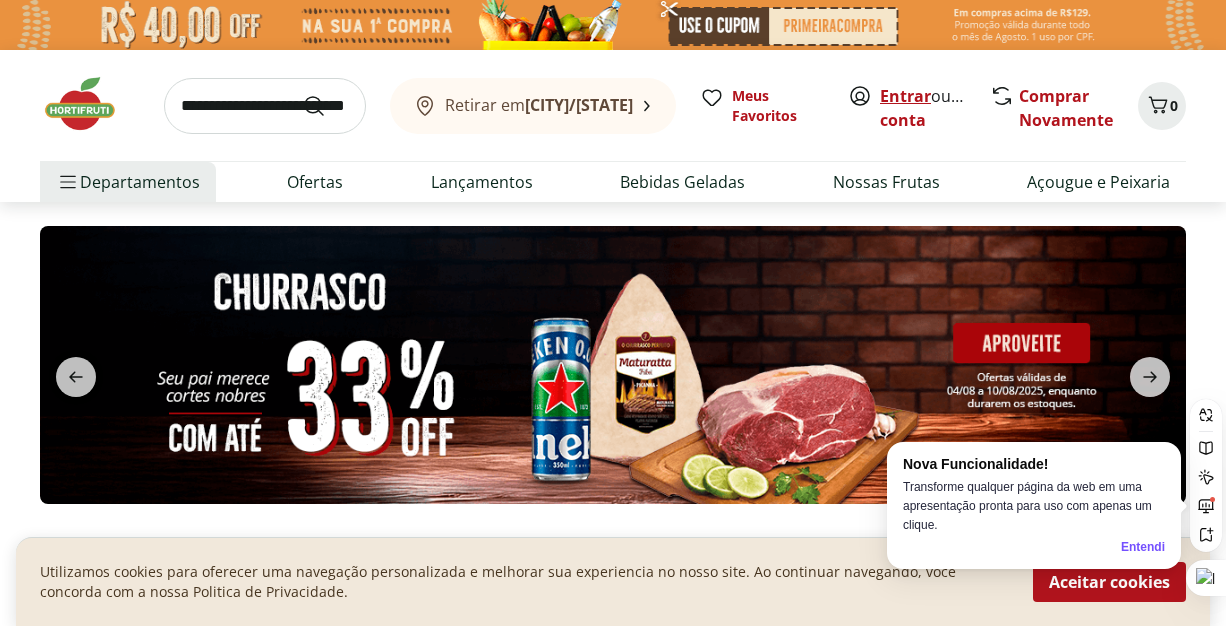 click on "Entrar" at bounding box center (905, 96) 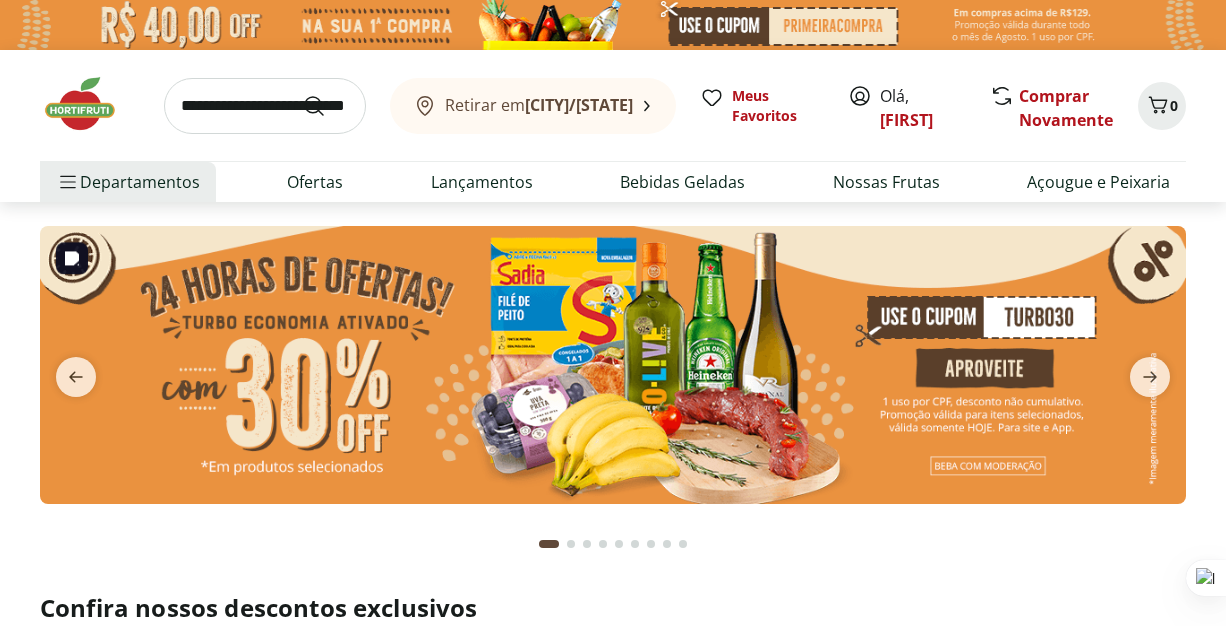 scroll, scrollTop: 61, scrollLeft: 0, axis: vertical 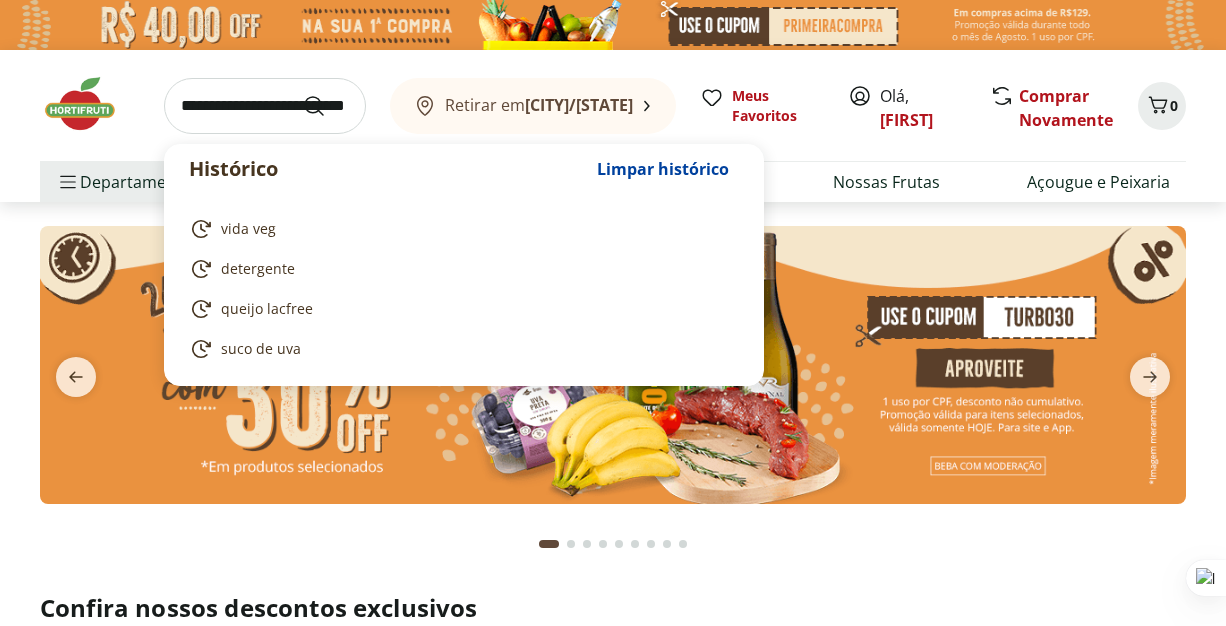 click on "Histórico Limpar histórico vida veg detergente queijo lacfree suco de uva Retirar em  Niterói/RJ Meus Favoritos Olá,  Rosane Comprar Novamente 0" at bounding box center (613, 105) 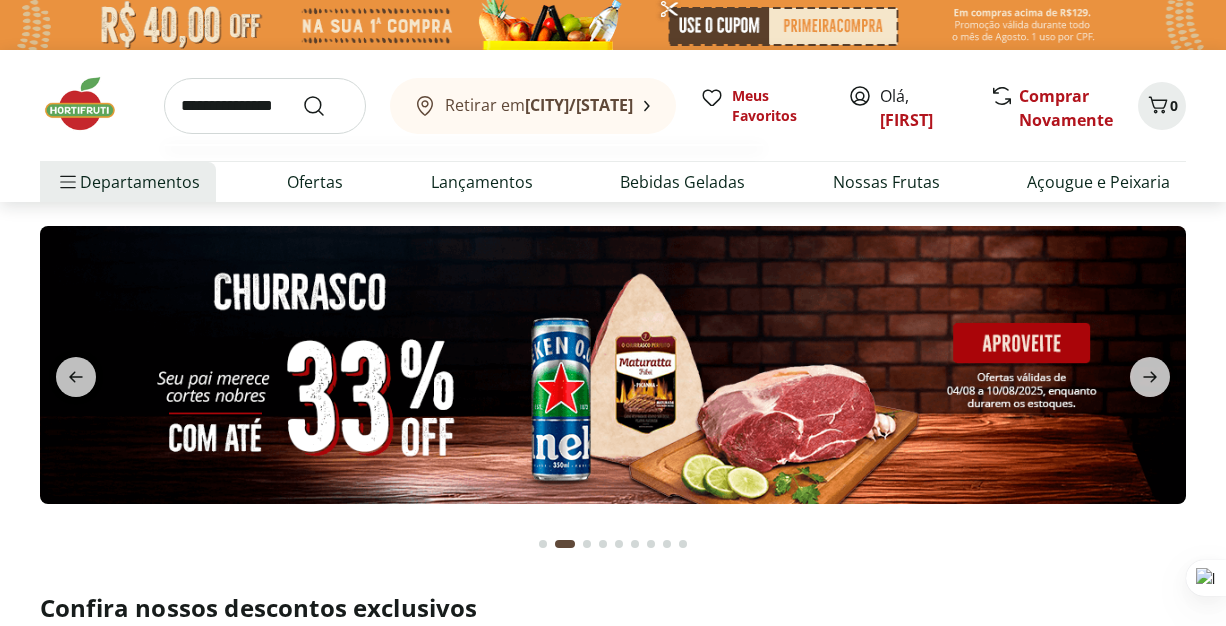 type on "**********" 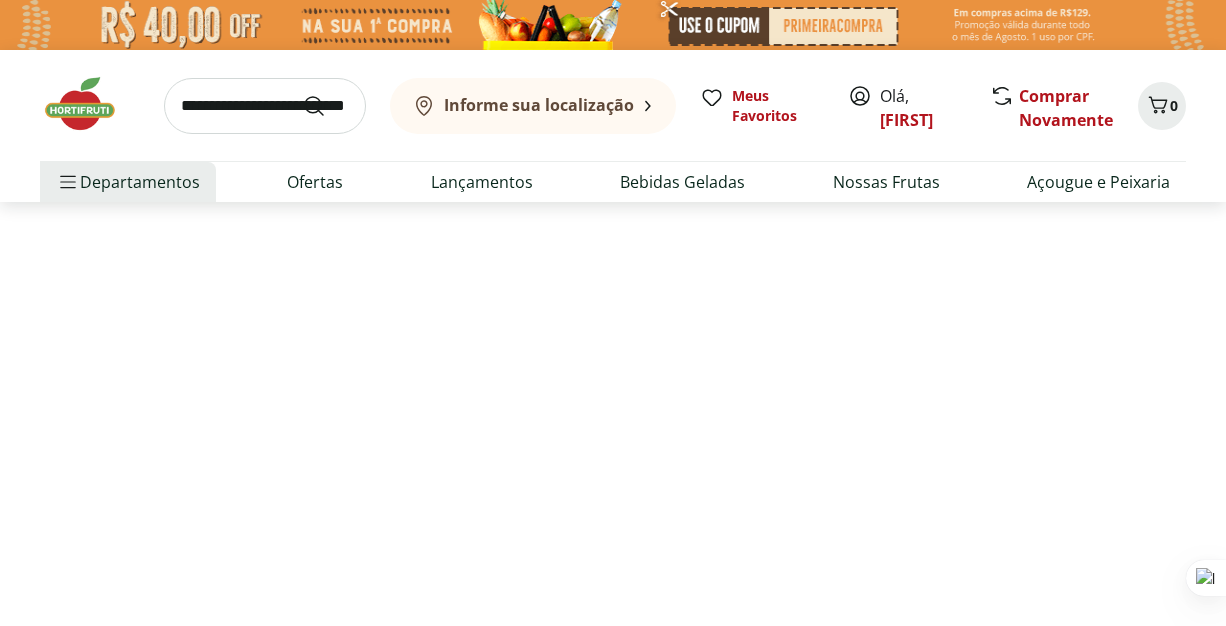 select on "**********" 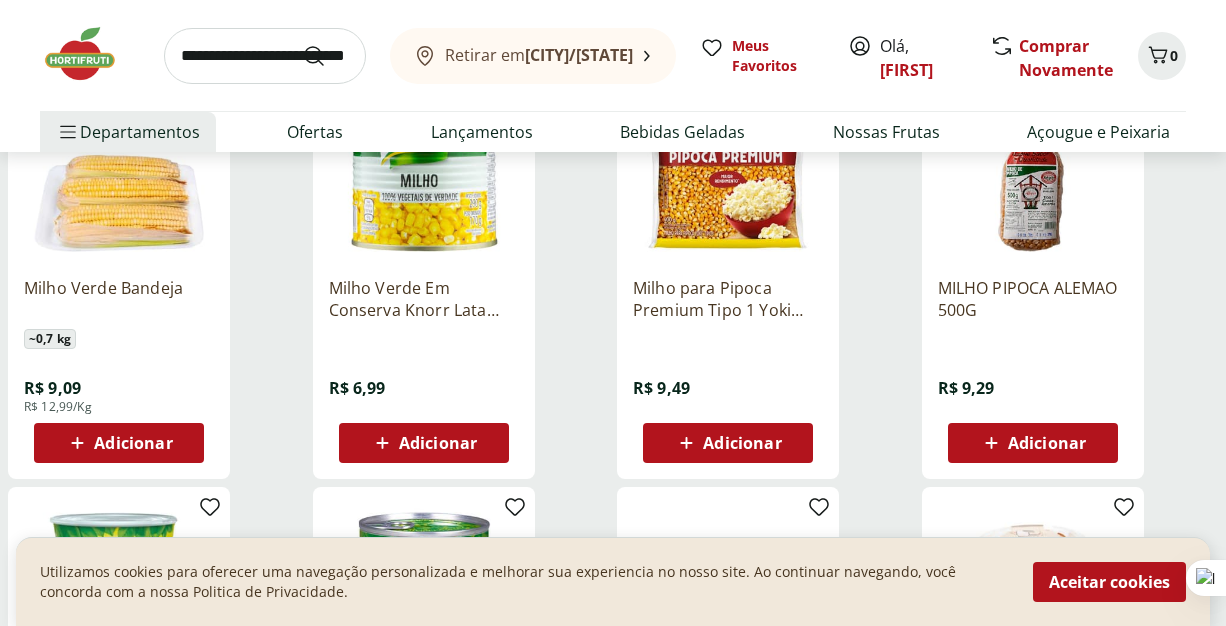 scroll, scrollTop: 435, scrollLeft: 0, axis: vertical 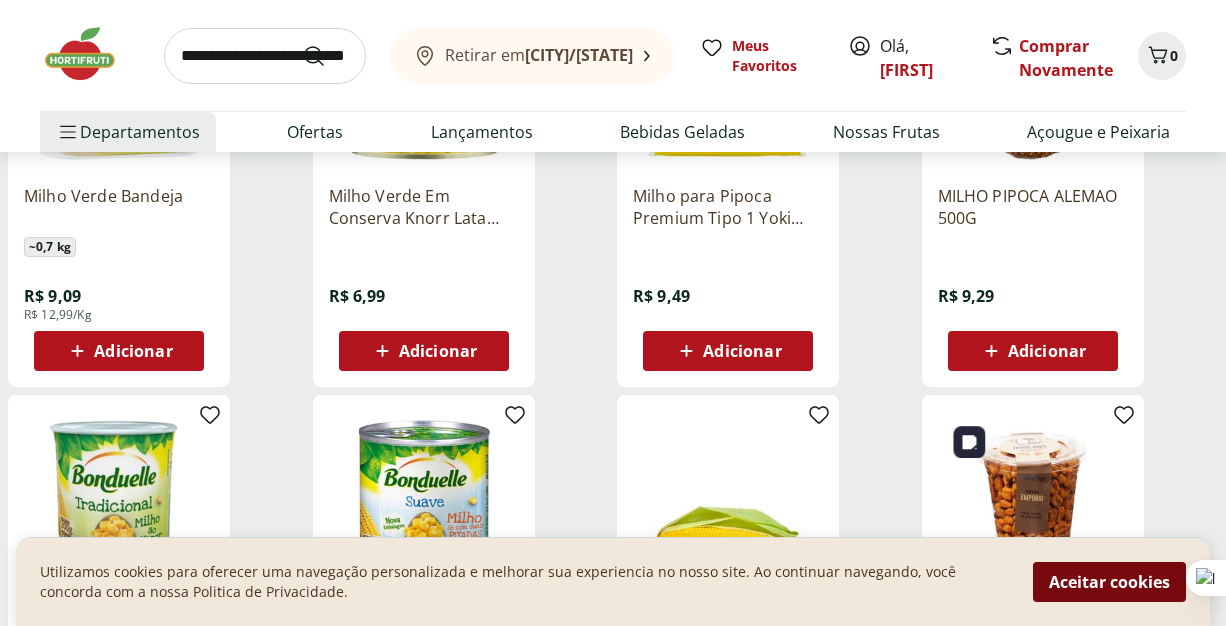 click on "Aceitar cookies" at bounding box center (1109, 582) 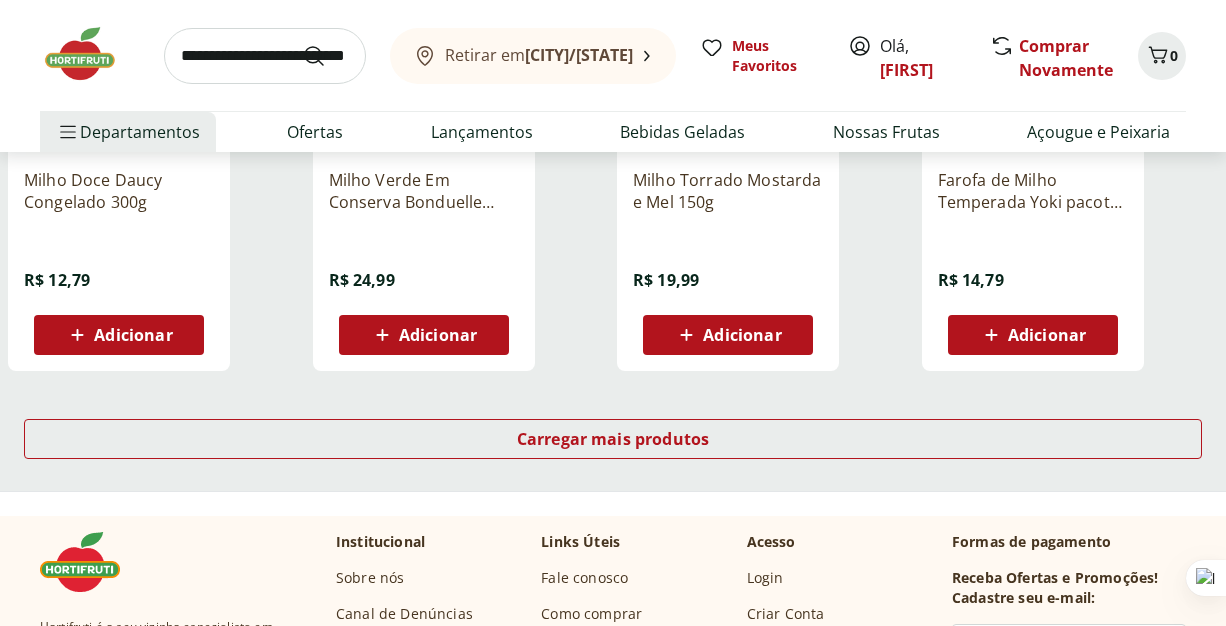 scroll, scrollTop: 1318, scrollLeft: 0, axis: vertical 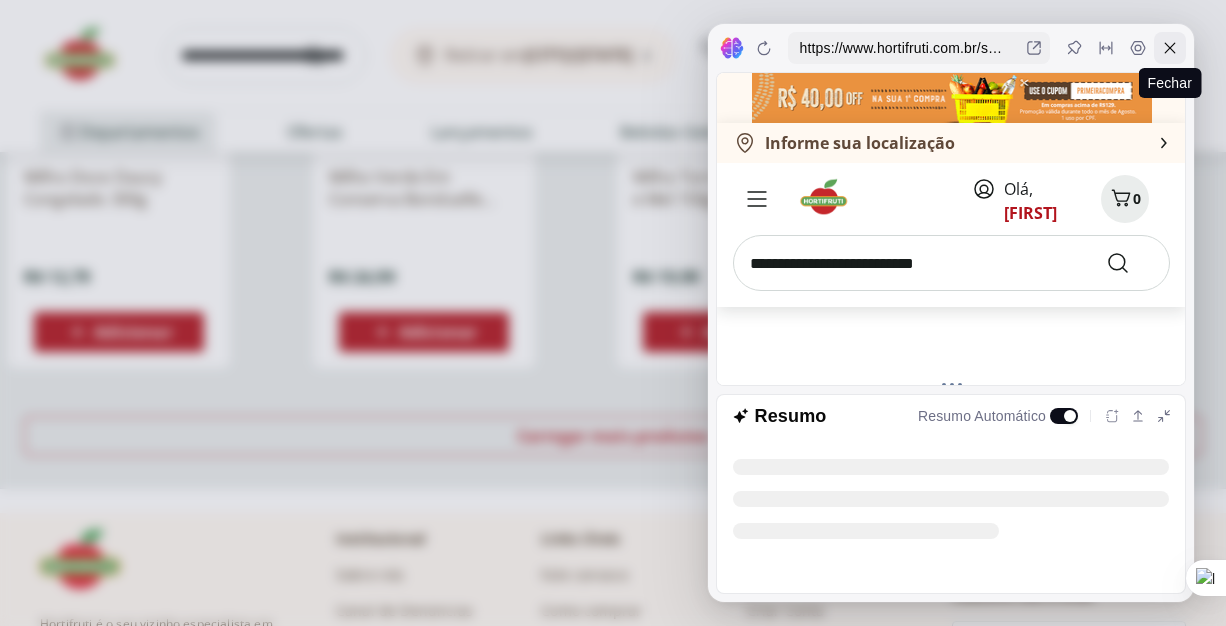 click 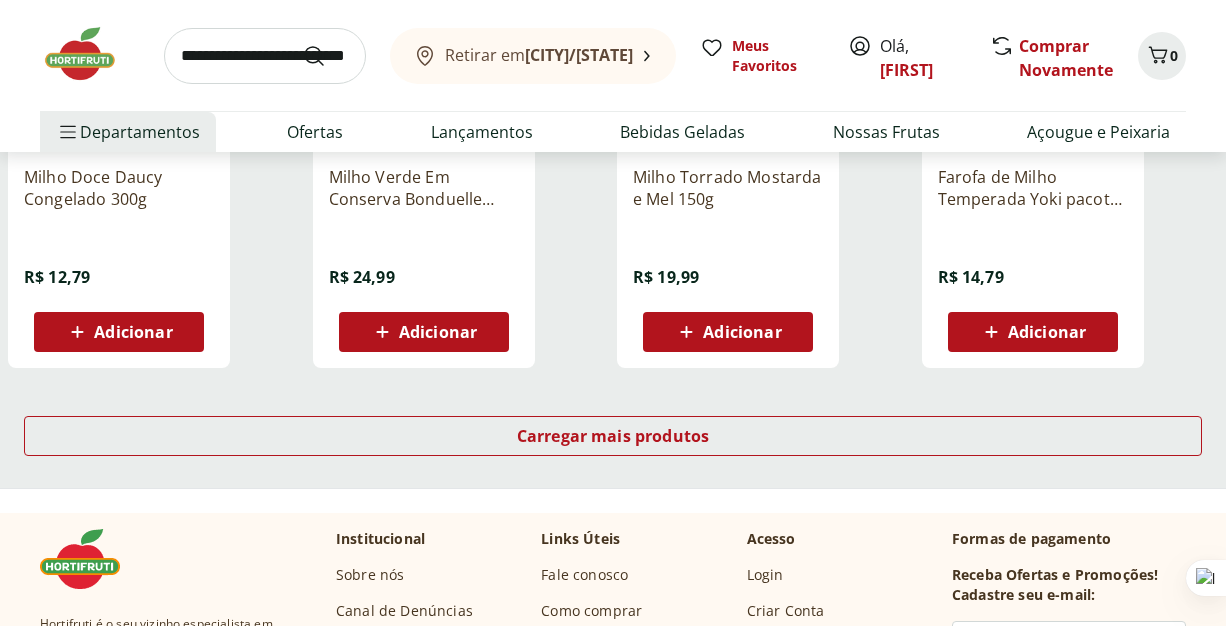 click at bounding box center [265, 56] 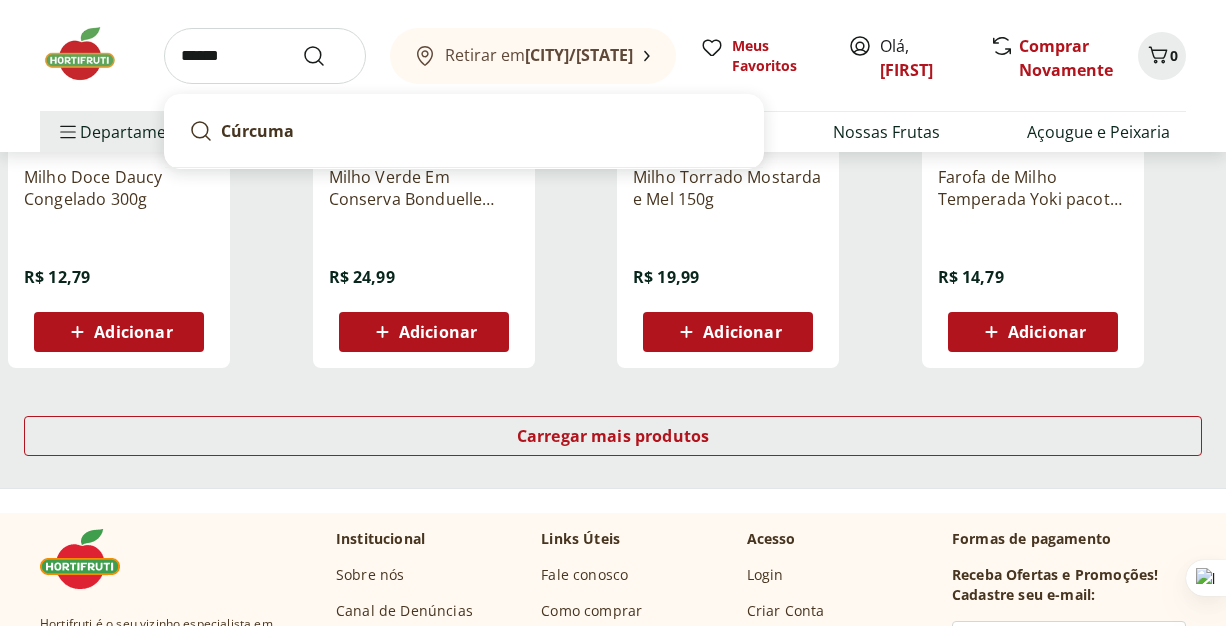 click on "******" at bounding box center (265, 56) 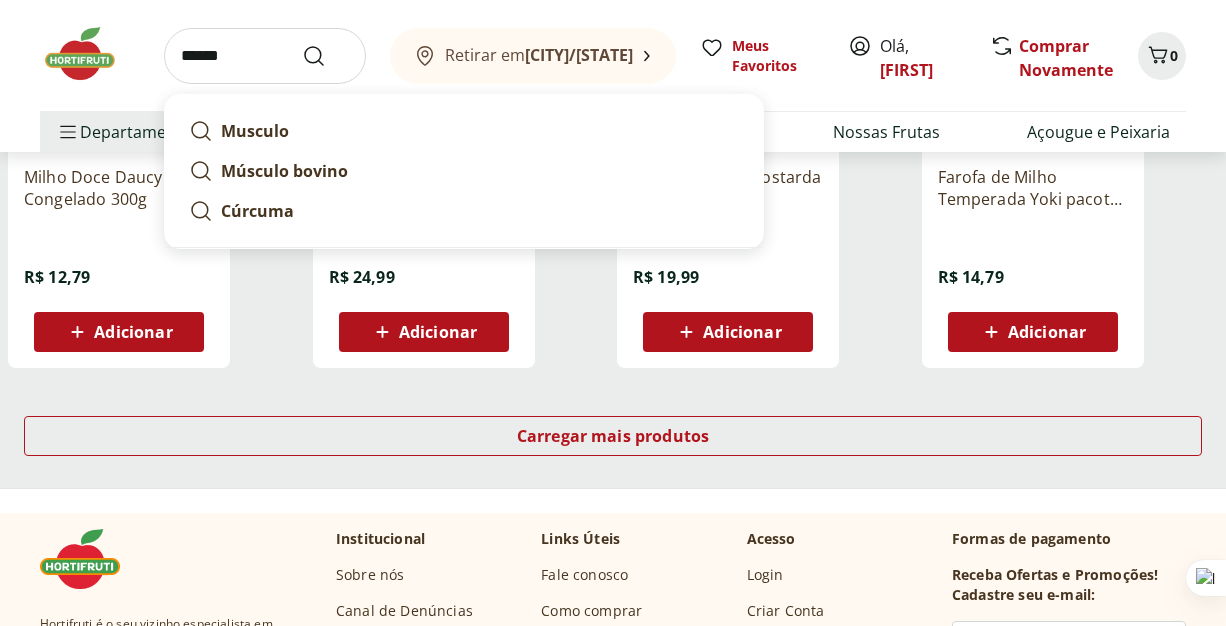 type on "******" 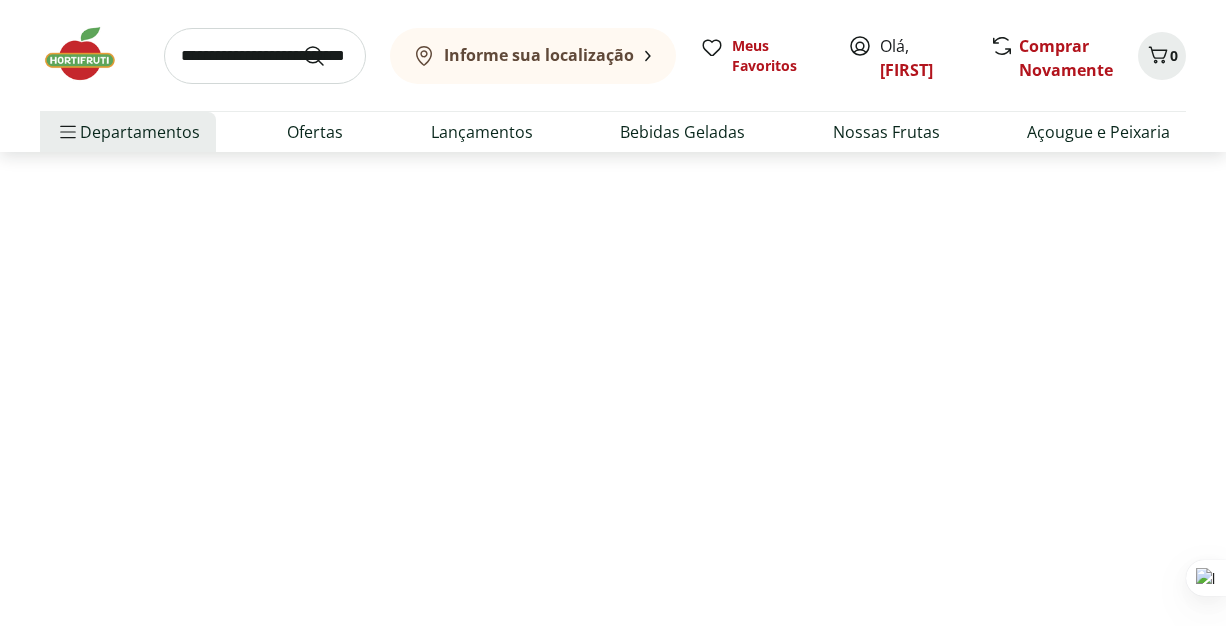 scroll, scrollTop: 0, scrollLeft: 0, axis: both 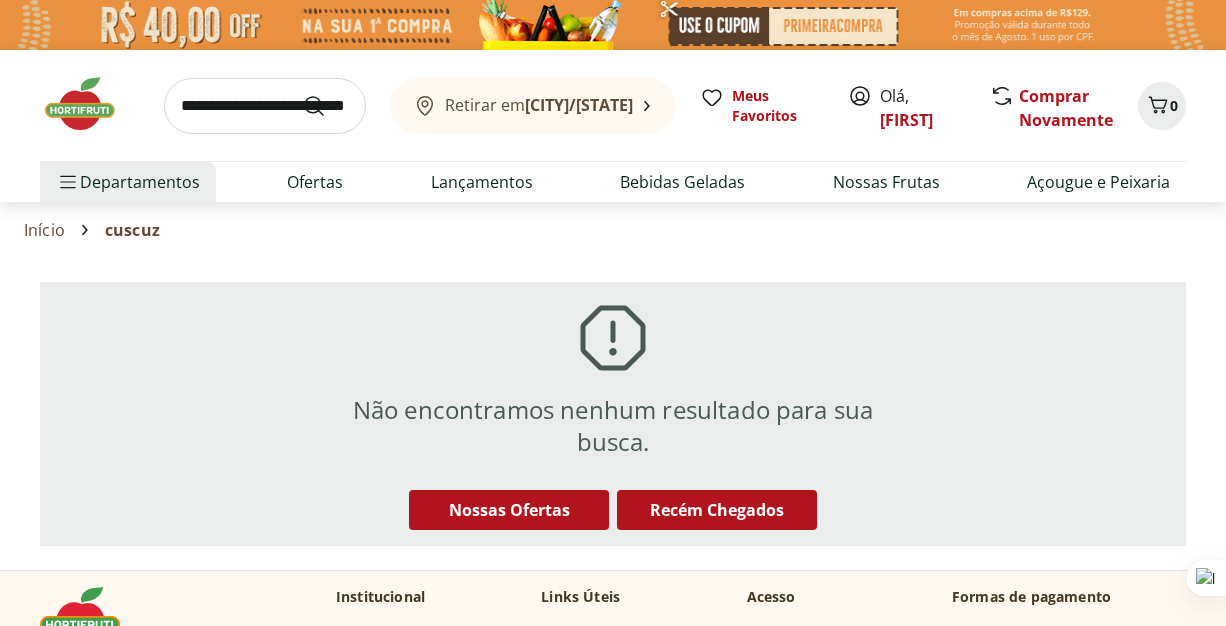 click at bounding box center [265, 106] 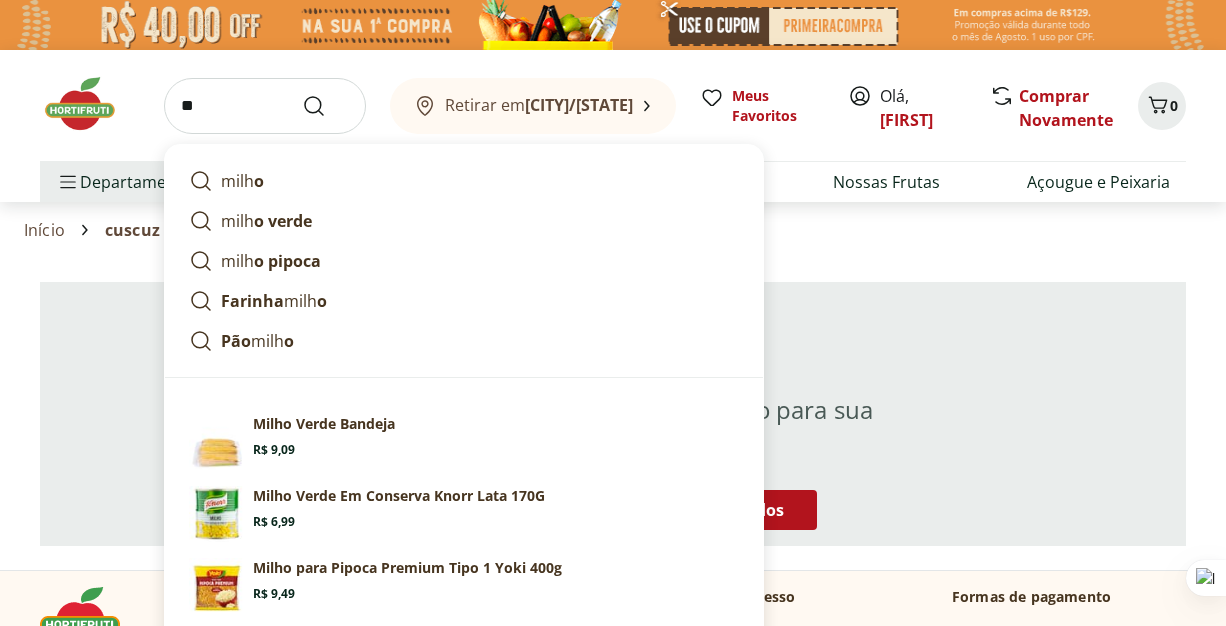 type on "*" 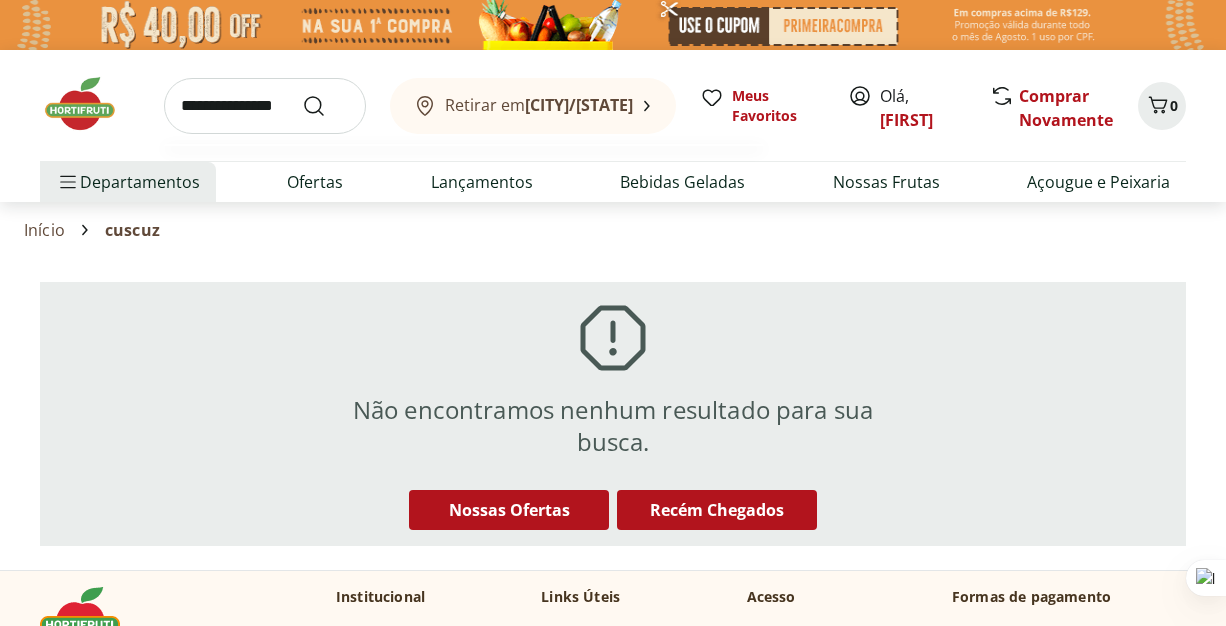 type on "**********" 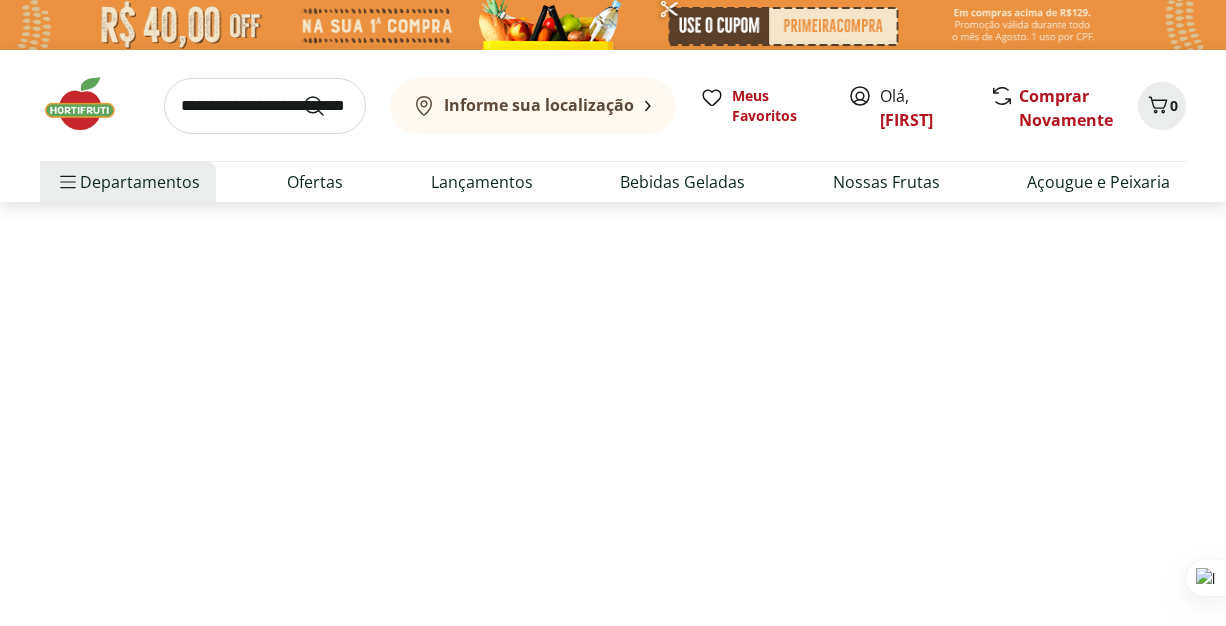 select on "**********" 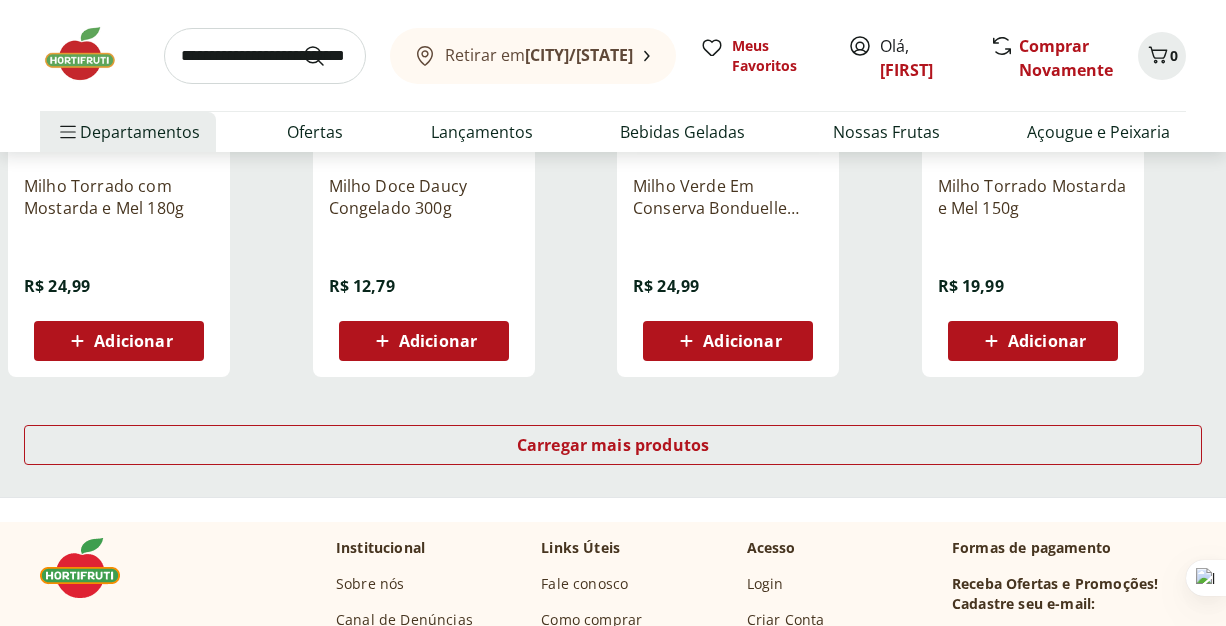 scroll, scrollTop: 1312, scrollLeft: 0, axis: vertical 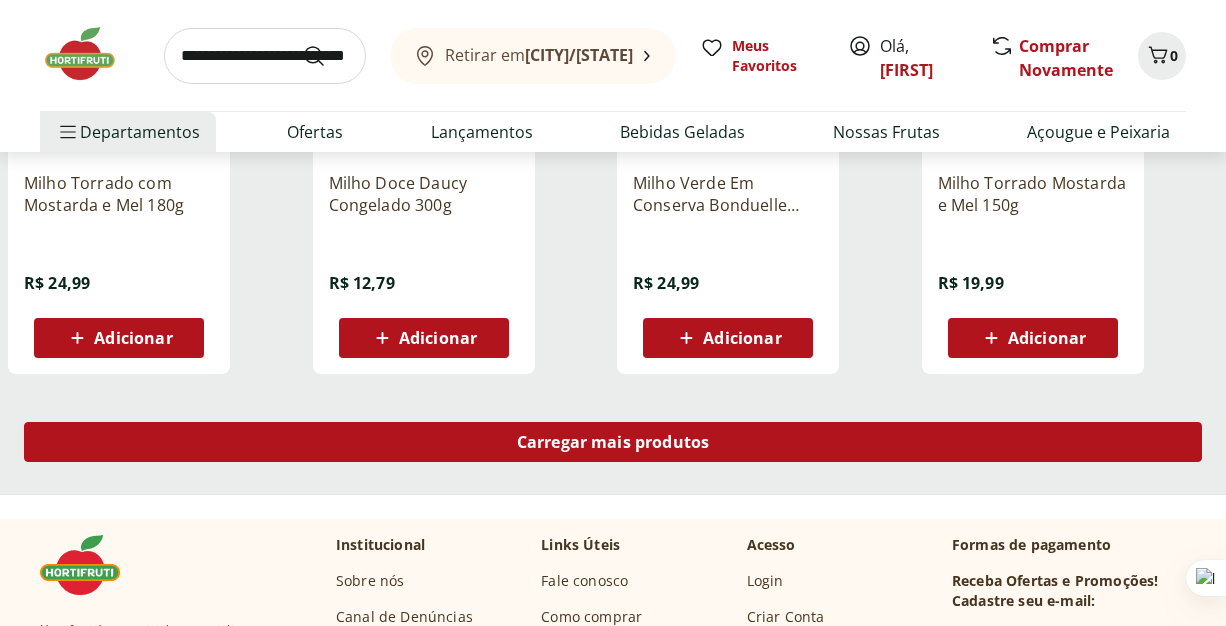 click on "Carregar mais produtos" at bounding box center [613, 442] 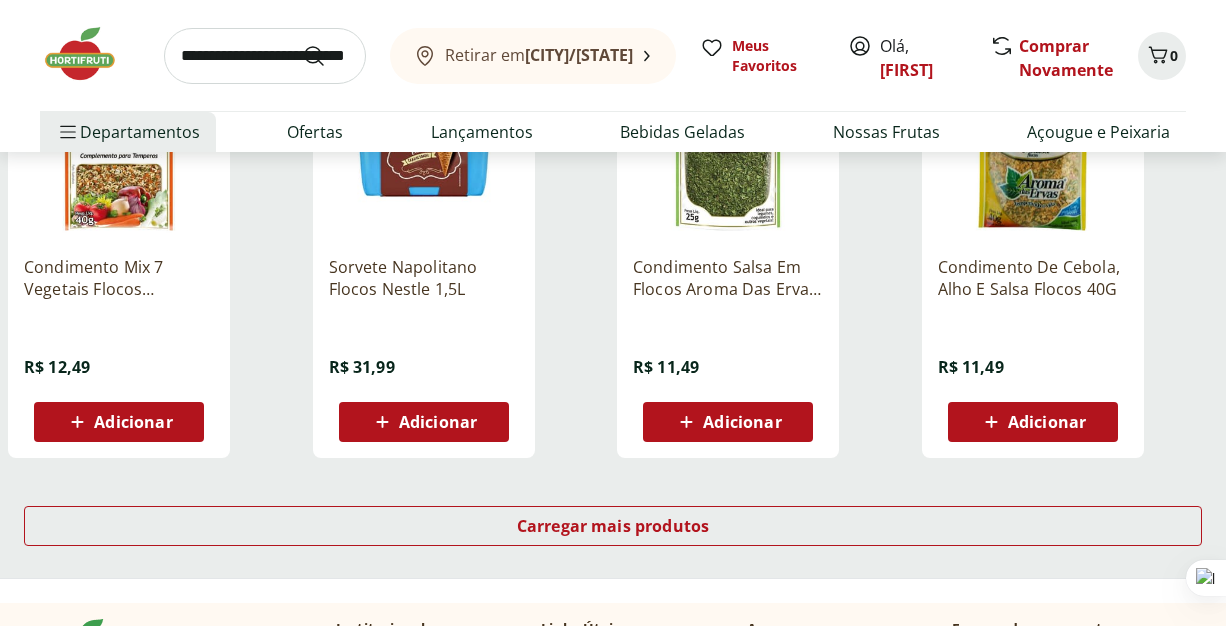 scroll, scrollTop: 2542, scrollLeft: 0, axis: vertical 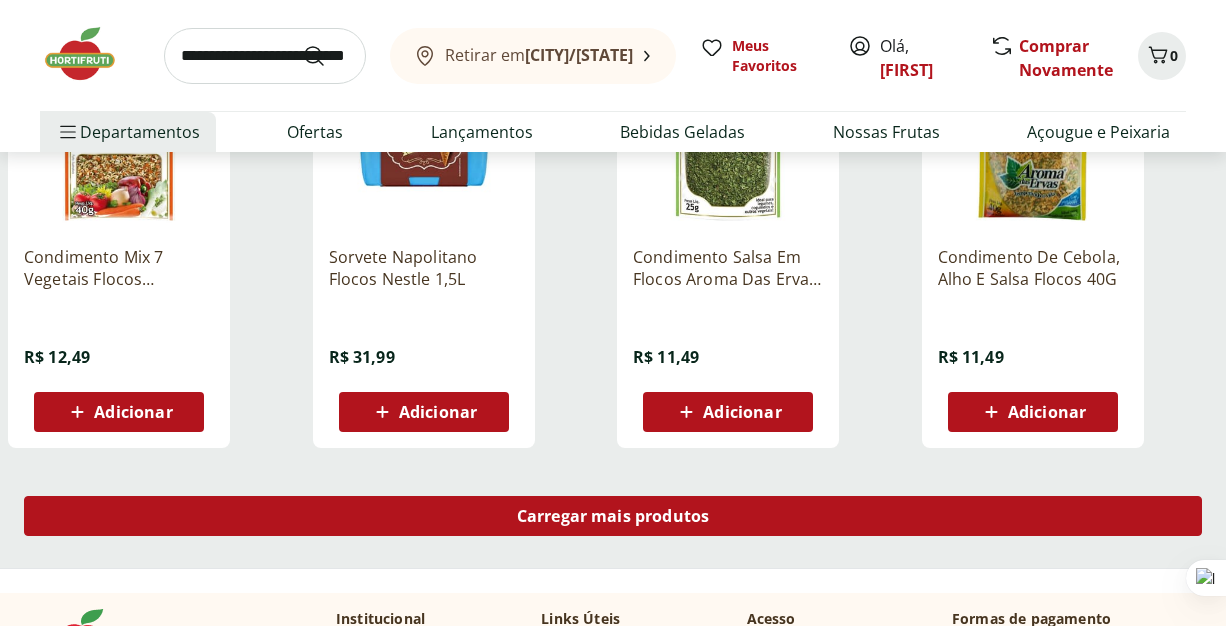 click on "Carregar mais produtos" at bounding box center [613, 516] 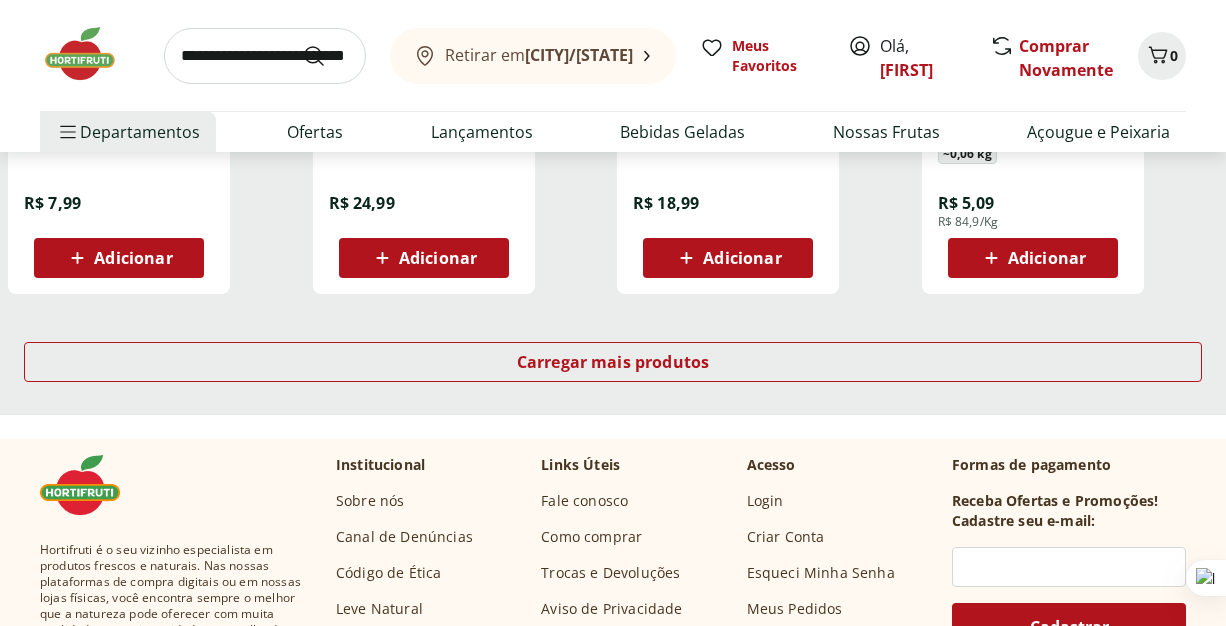 scroll, scrollTop: 4005, scrollLeft: 0, axis: vertical 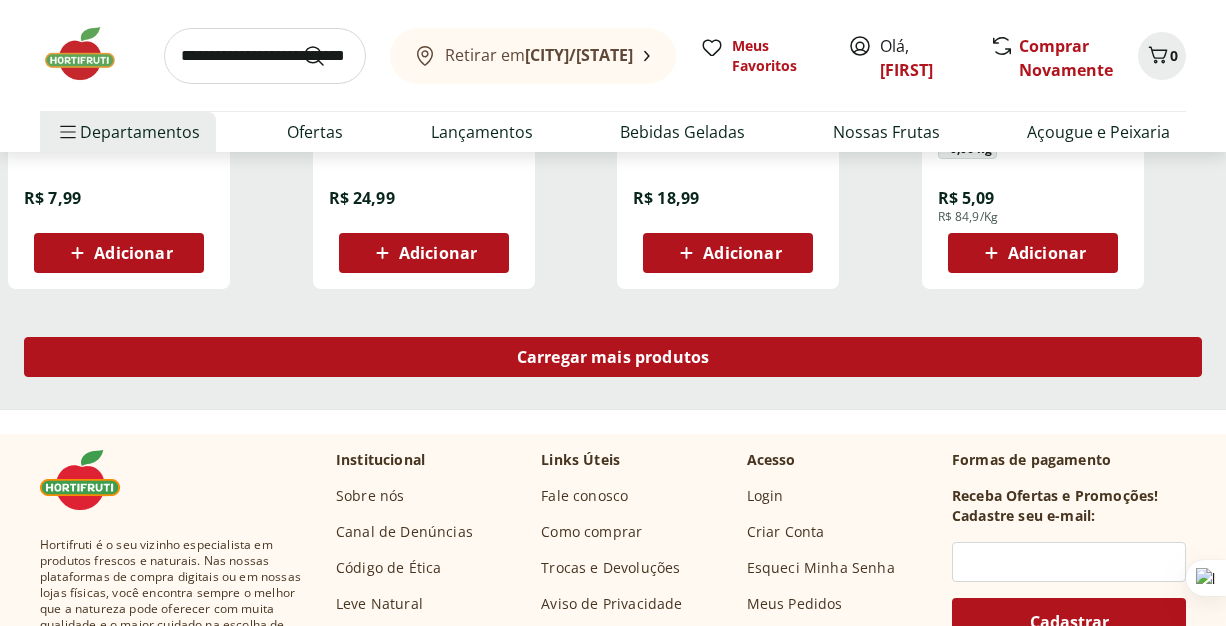 click on "Carregar mais produtos" at bounding box center [613, 357] 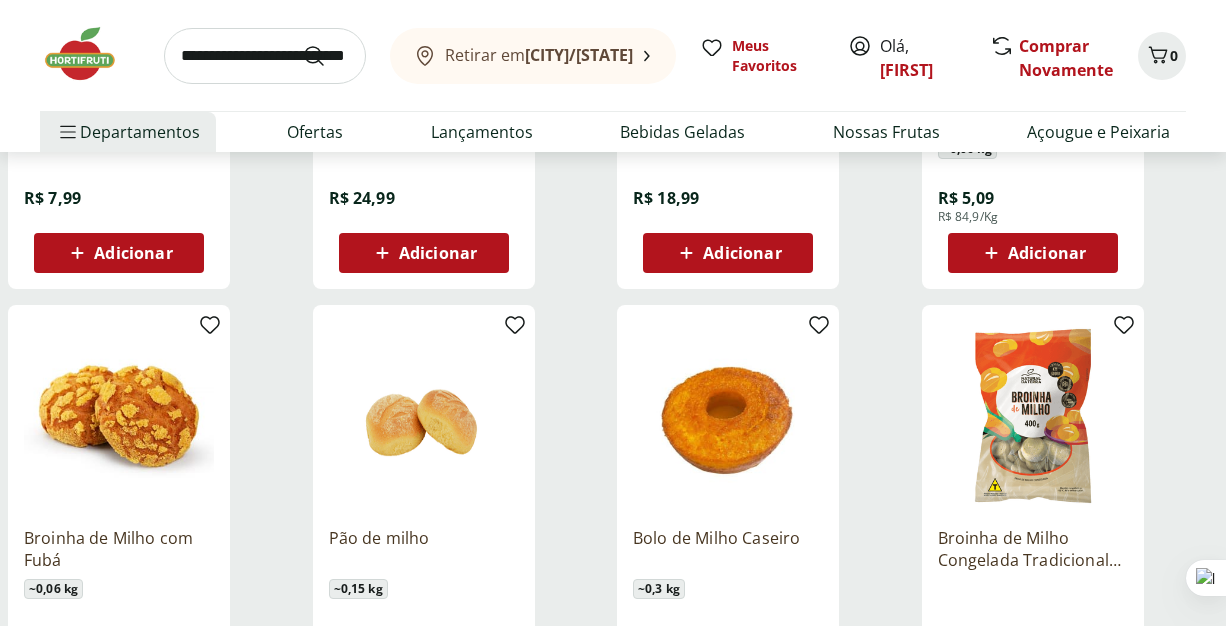 click at bounding box center [265, 56] 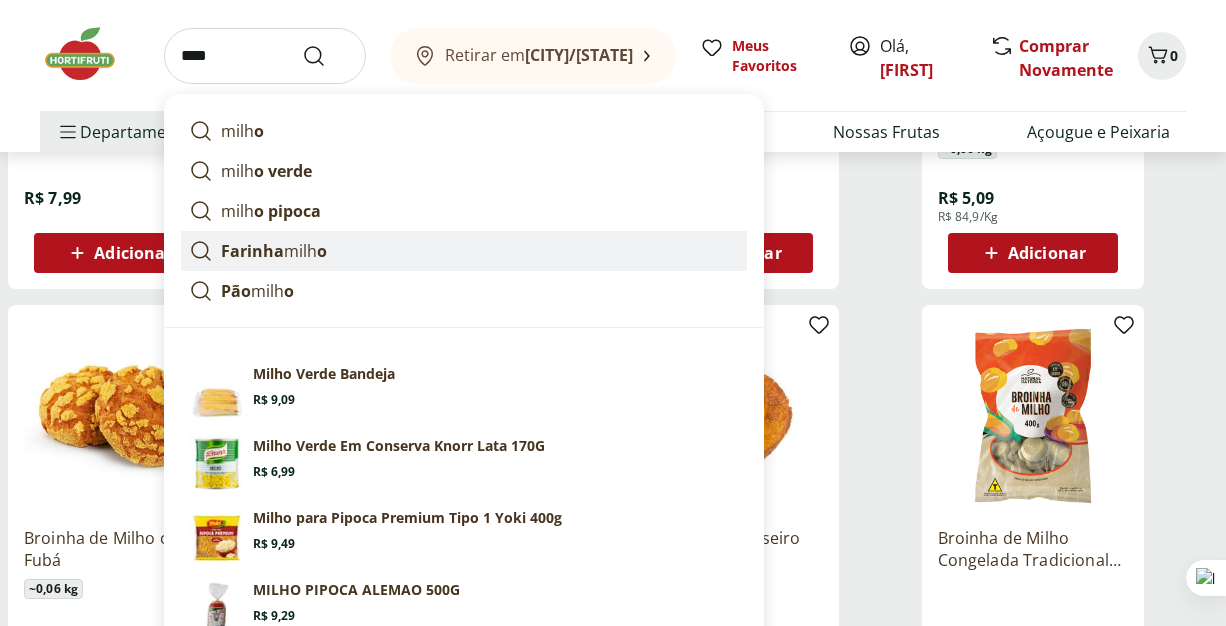click on "Farinha" at bounding box center (252, 251) 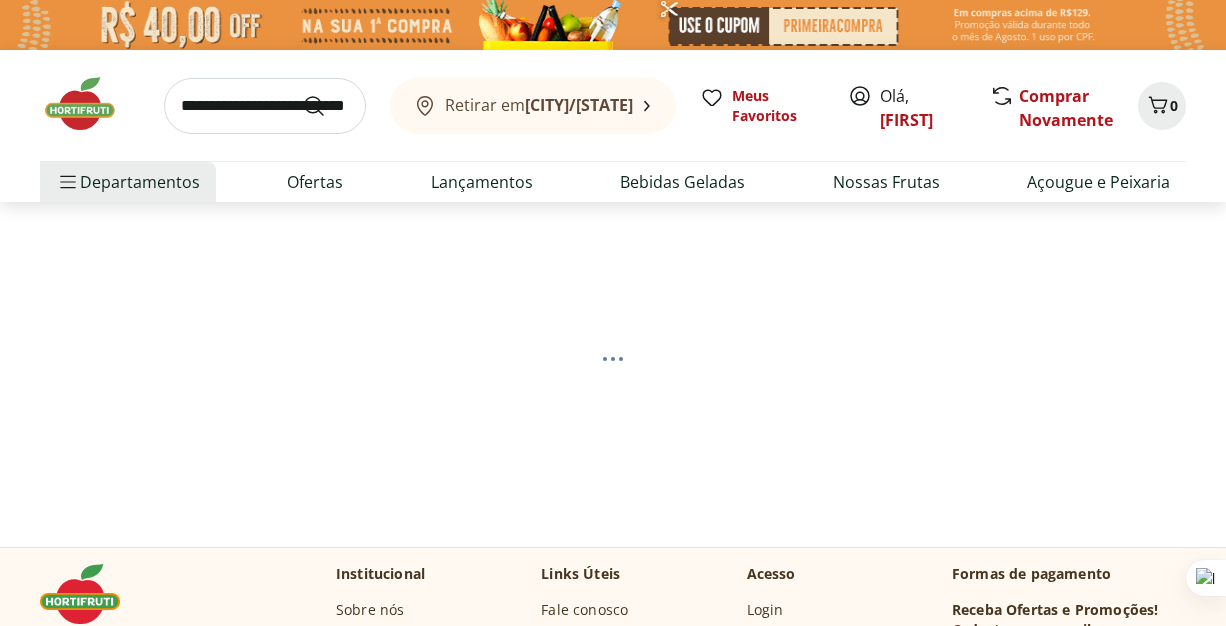 scroll, scrollTop: 0, scrollLeft: 0, axis: both 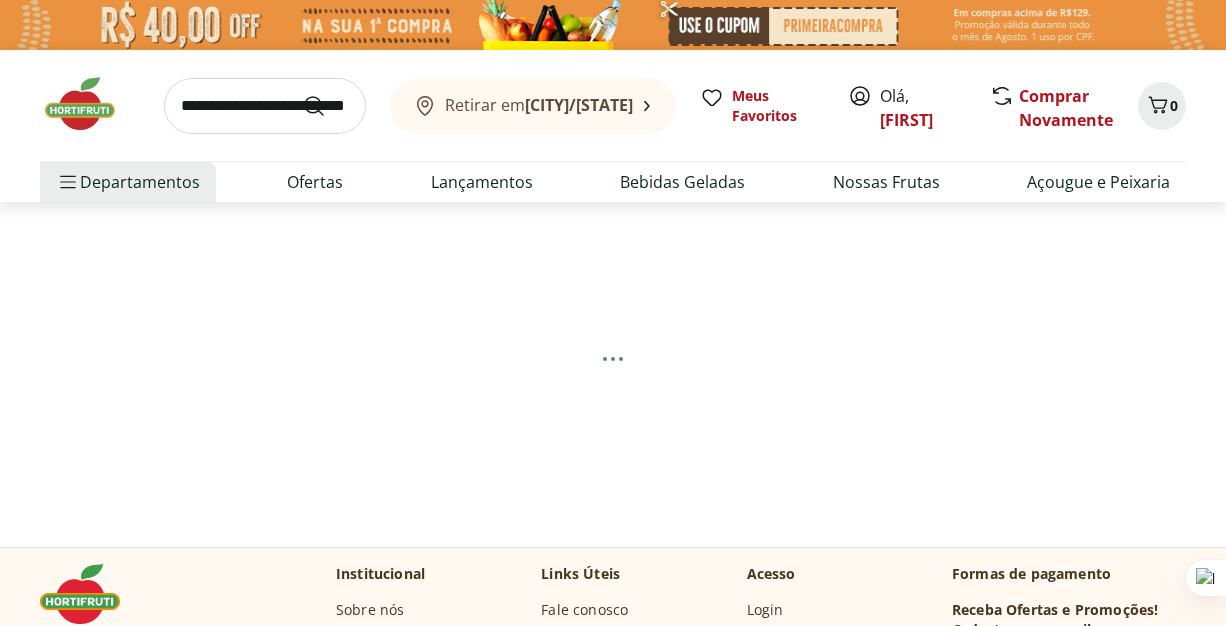 select on "**********" 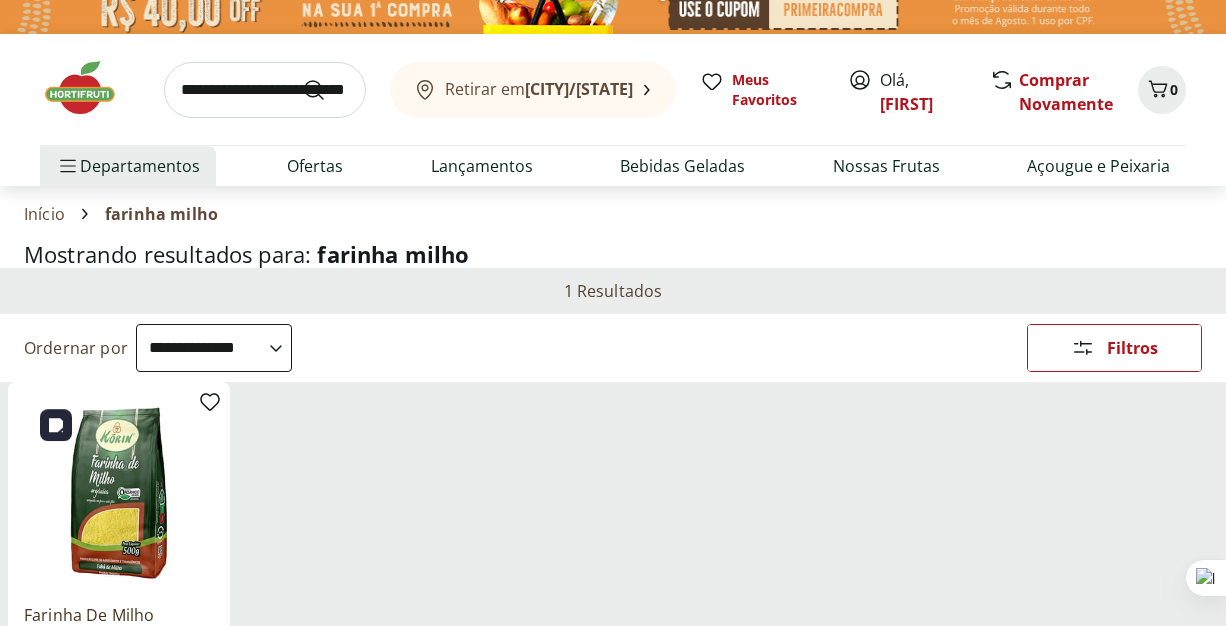 scroll, scrollTop: 25, scrollLeft: 0, axis: vertical 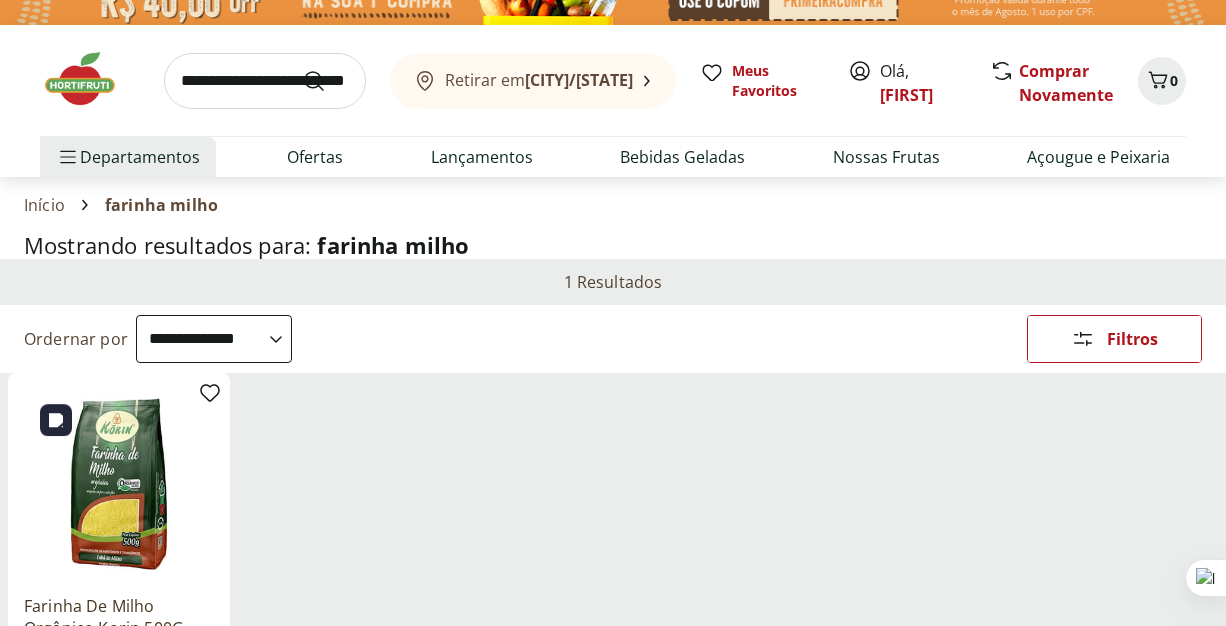 click at bounding box center [119, 484] 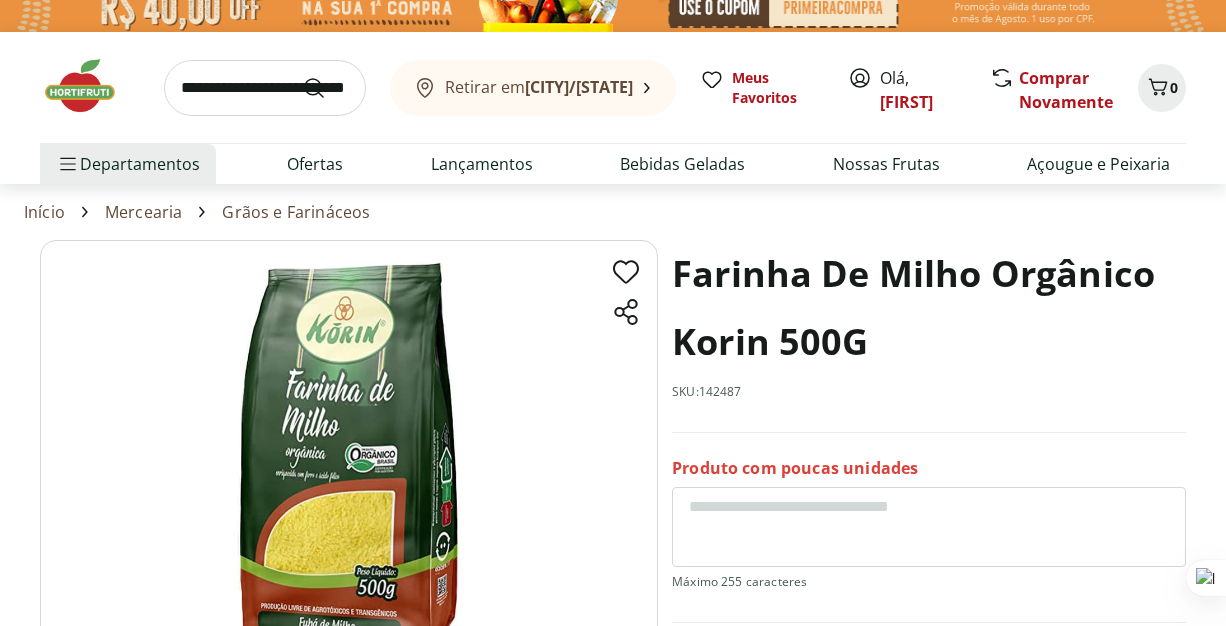 scroll, scrollTop: 13, scrollLeft: 0, axis: vertical 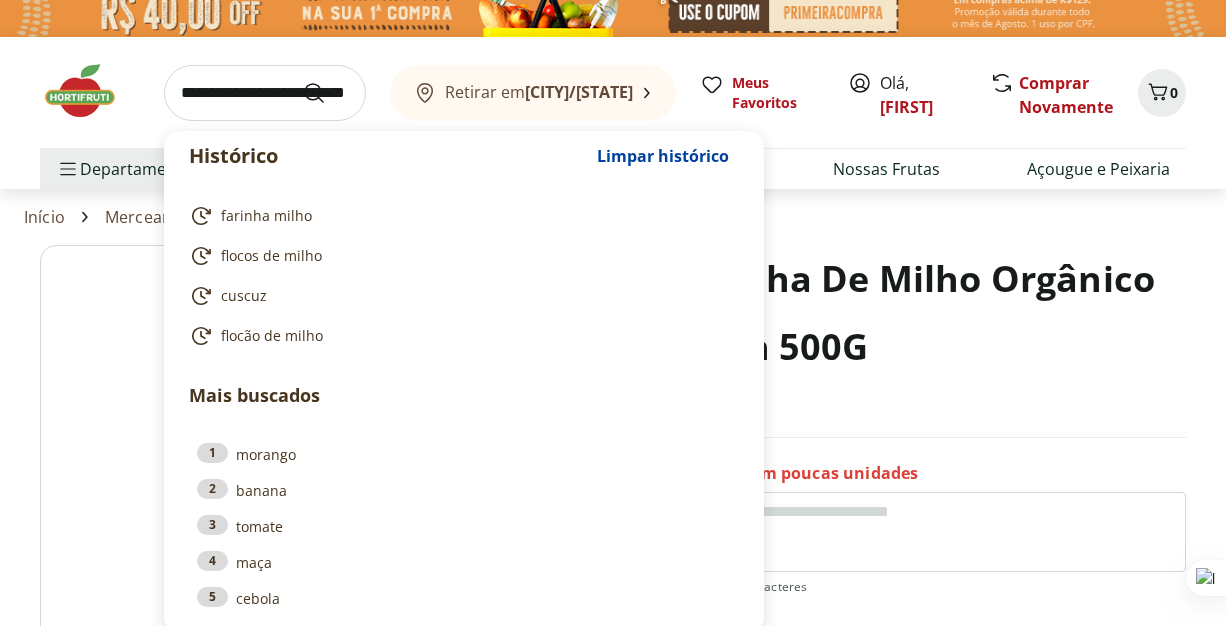 click at bounding box center (265, 93) 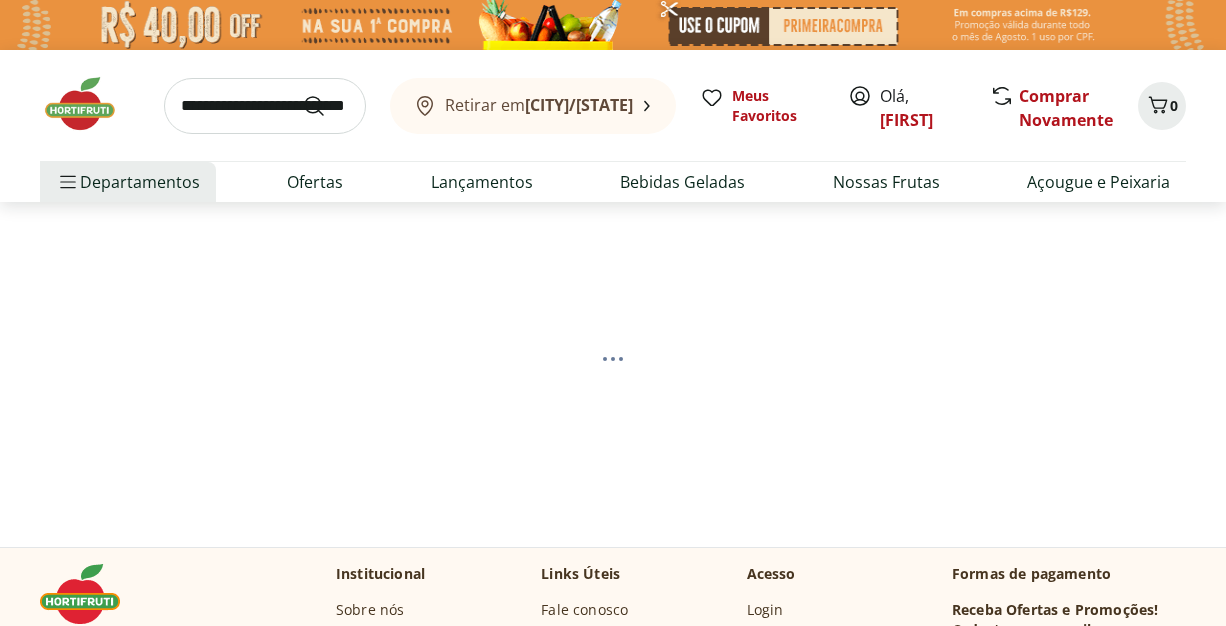 scroll, scrollTop: 0, scrollLeft: 0, axis: both 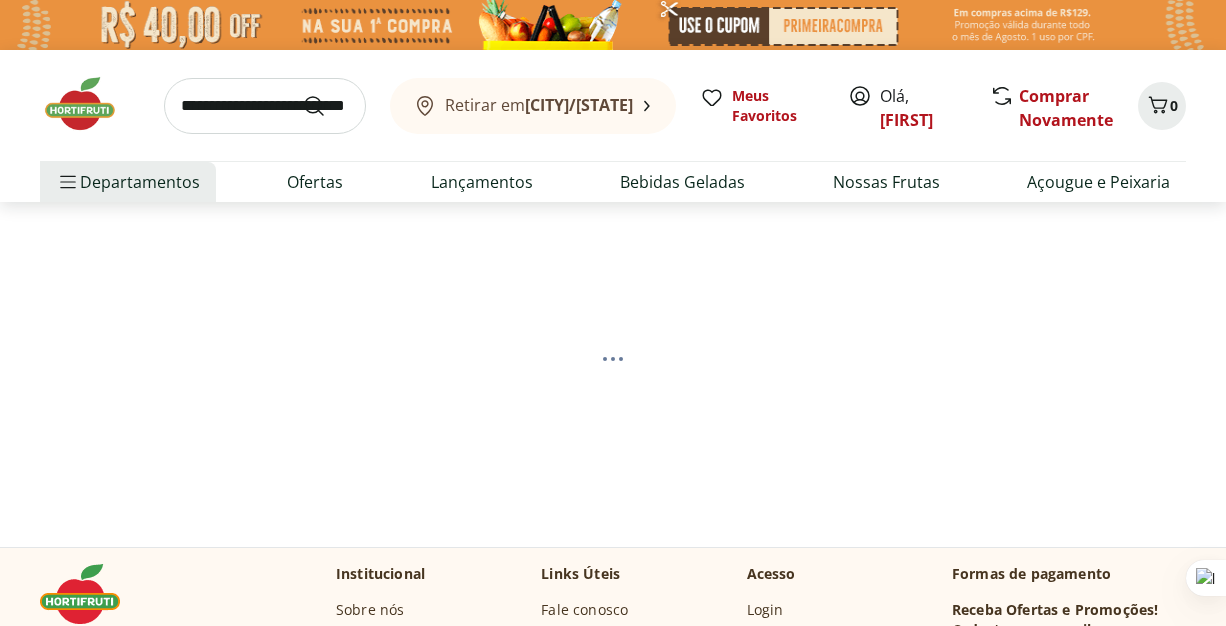 select on "**********" 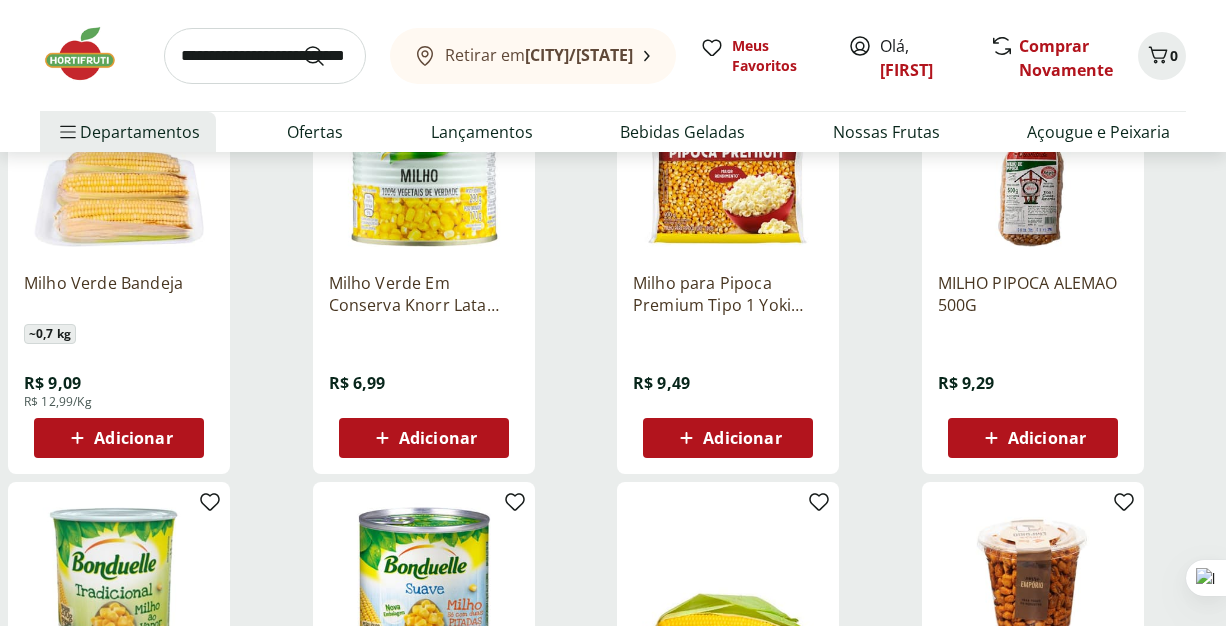 scroll, scrollTop: 340, scrollLeft: 0, axis: vertical 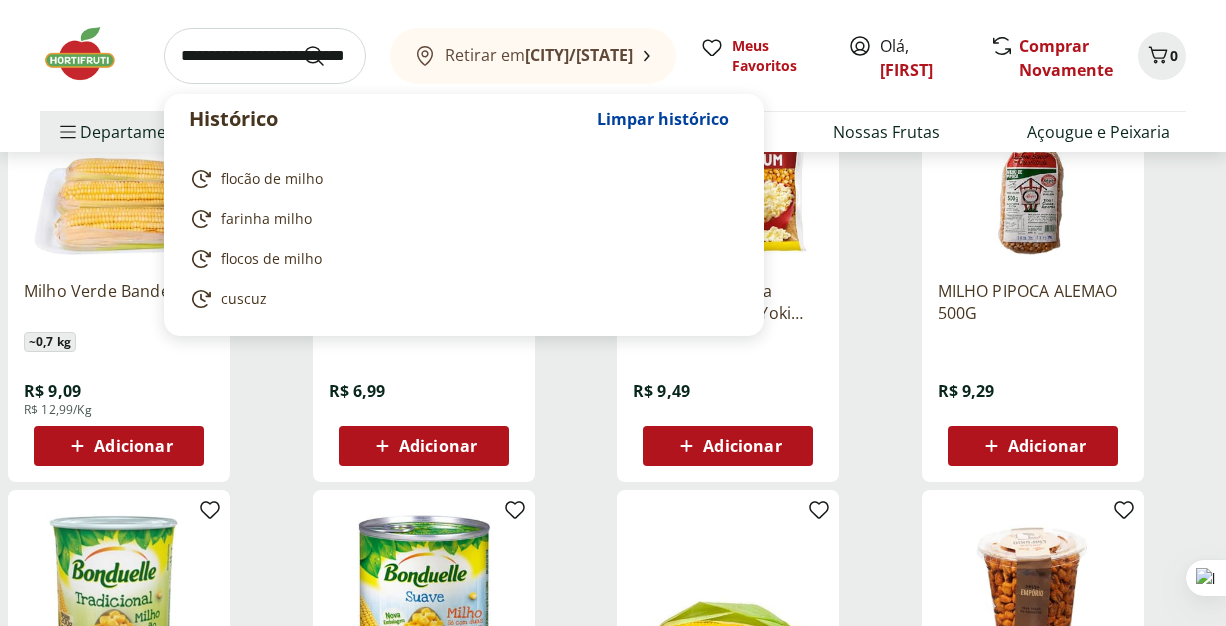 click at bounding box center (265, 56) 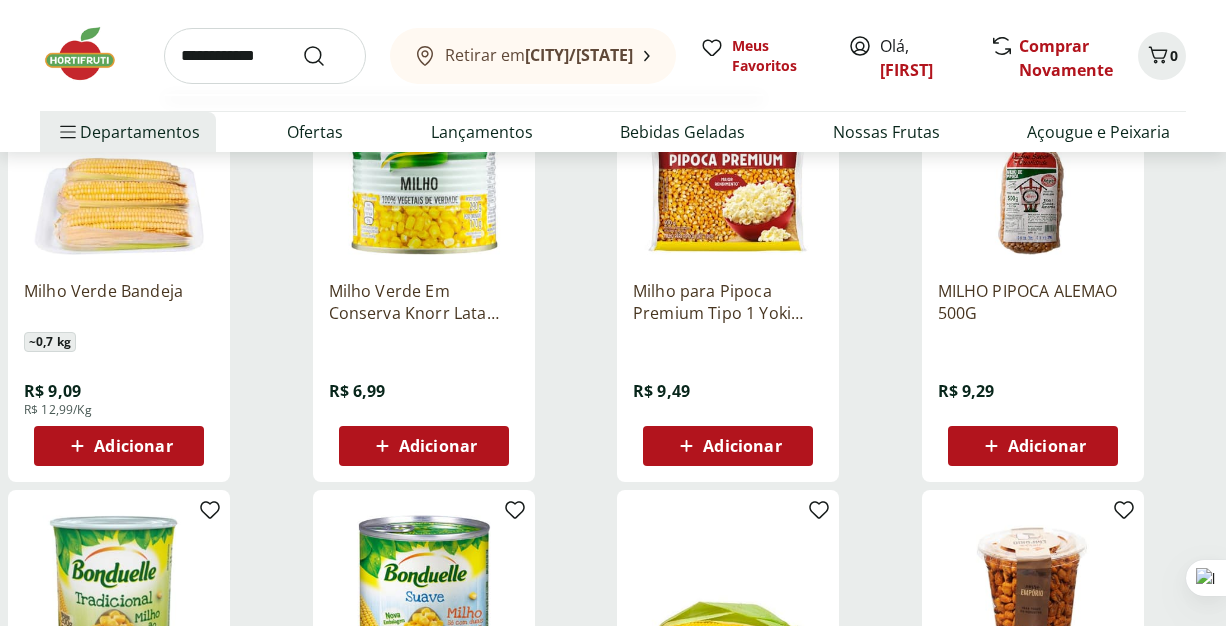 type on "**********" 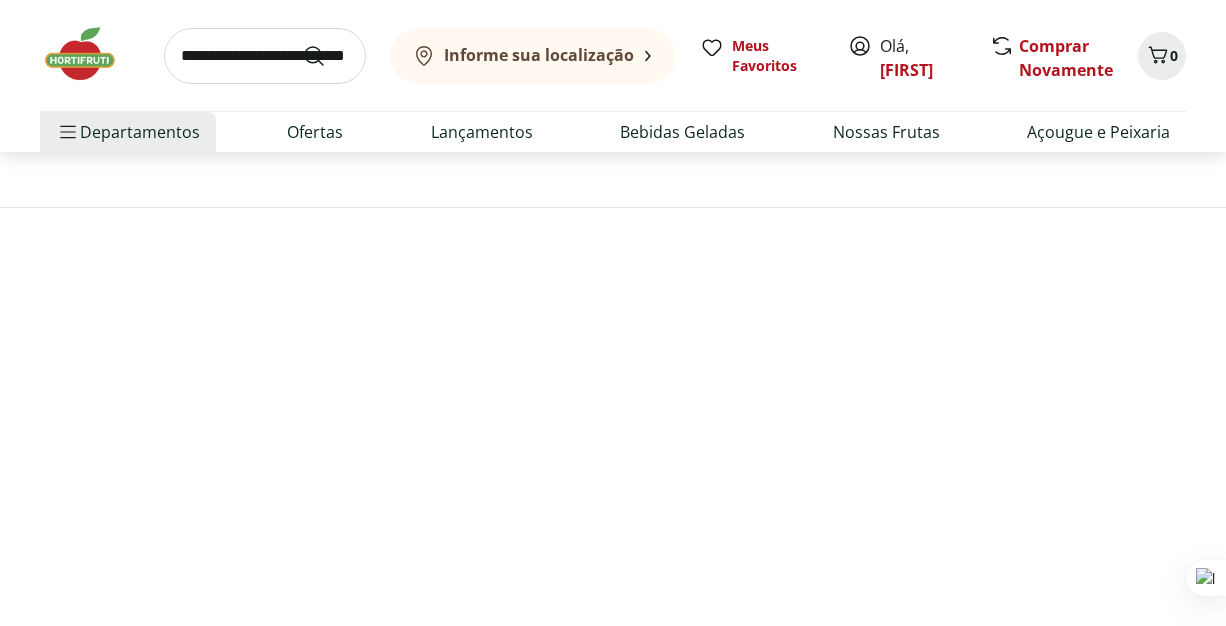scroll, scrollTop: 0, scrollLeft: 0, axis: both 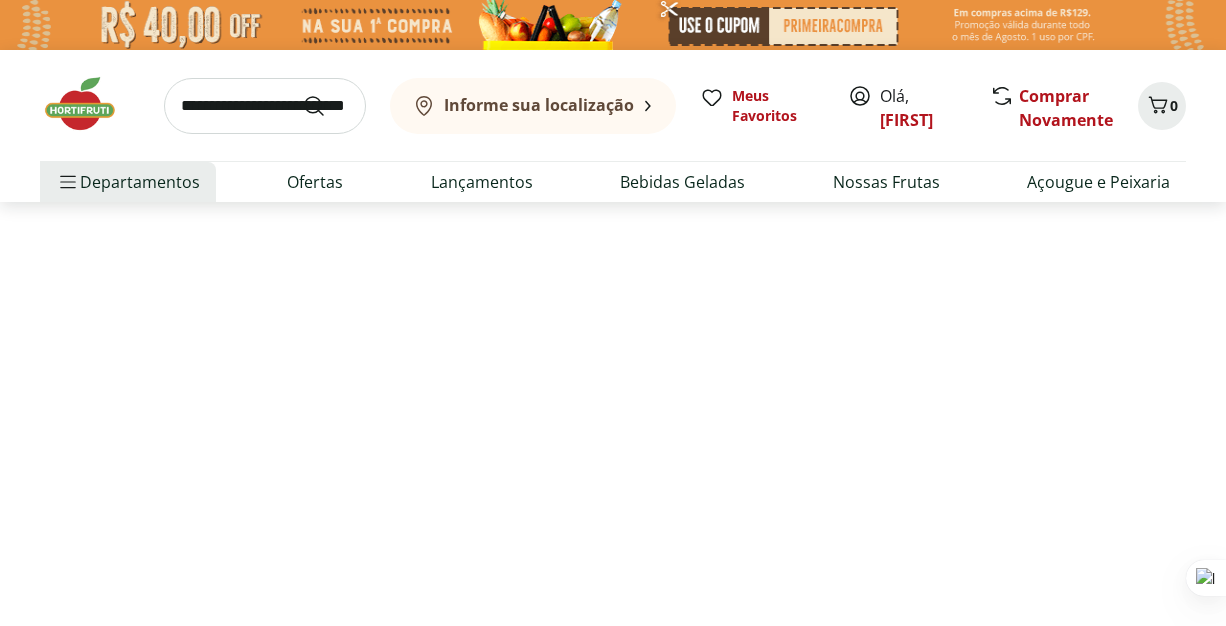 select on "**********" 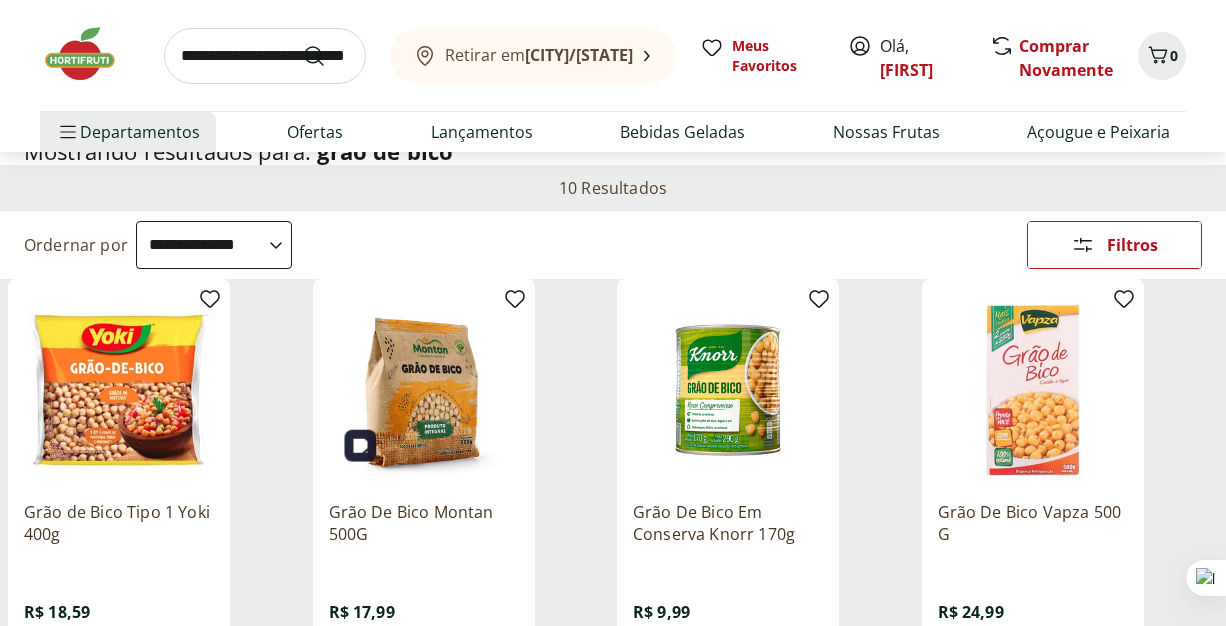 scroll, scrollTop: 0, scrollLeft: 0, axis: both 